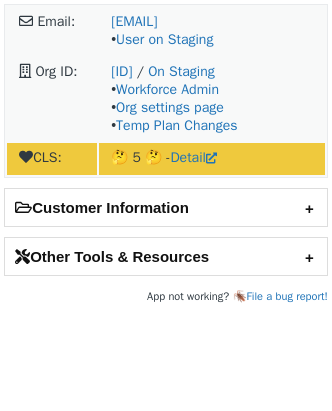 scroll, scrollTop: 0, scrollLeft: 0, axis: both 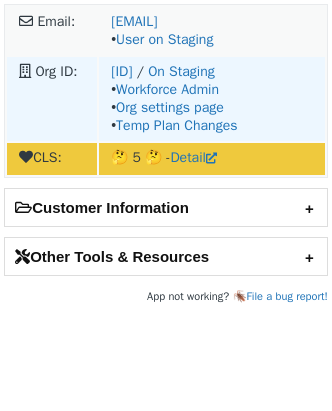 drag, startPoint x: 102, startPoint y: 63, endPoint x: 166, endPoint y: 61, distance: 64.03124 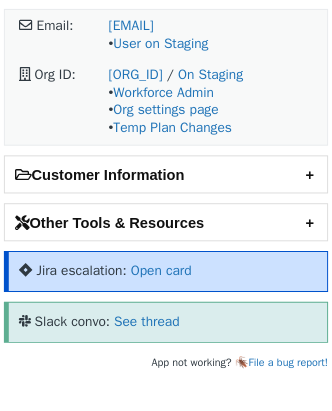 scroll, scrollTop: 0, scrollLeft: 0, axis: both 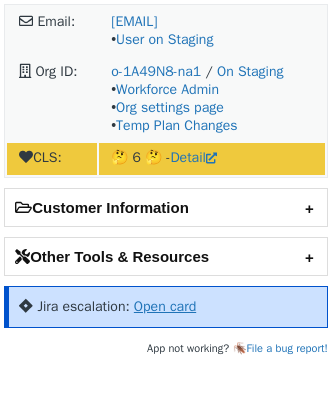 click on "Open card" at bounding box center (165, 306) 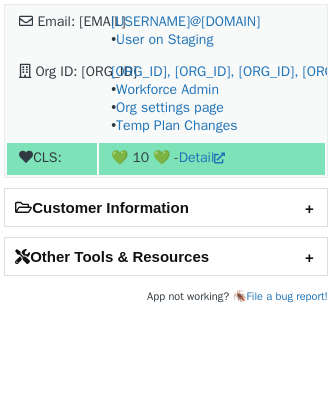 scroll, scrollTop: 0, scrollLeft: 0, axis: both 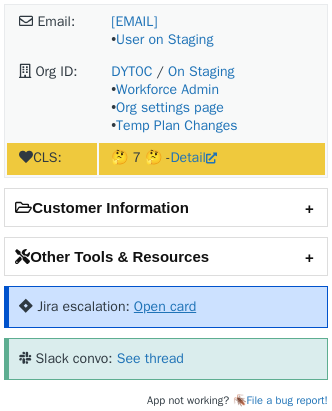 click on "Open card" at bounding box center (165, 306) 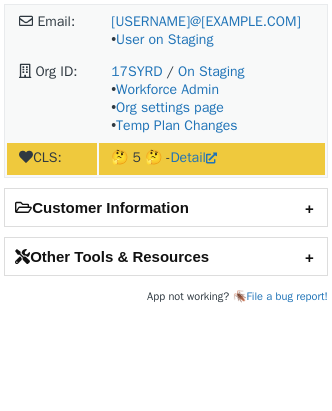 scroll, scrollTop: 0, scrollLeft: 0, axis: both 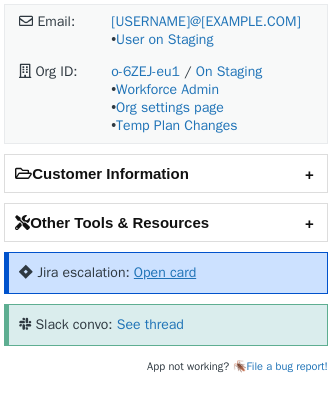 click on "Open card" at bounding box center (165, 272) 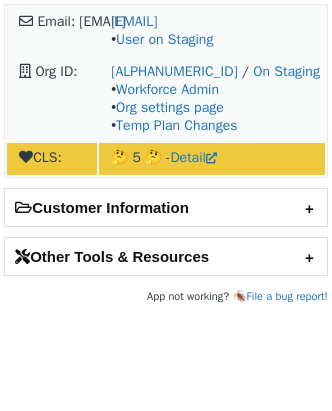 scroll, scrollTop: 0, scrollLeft: 0, axis: both 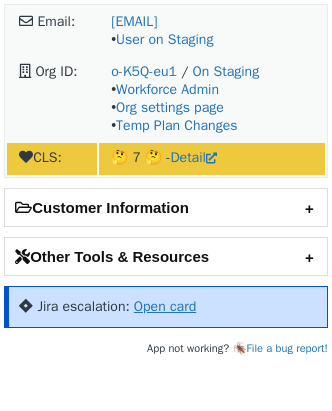 click on "Open card" at bounding box center [165, 306] 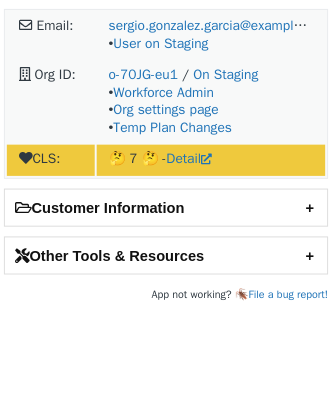 scroll, scrollTop: 0, scrollLeft: 0, axis: both 